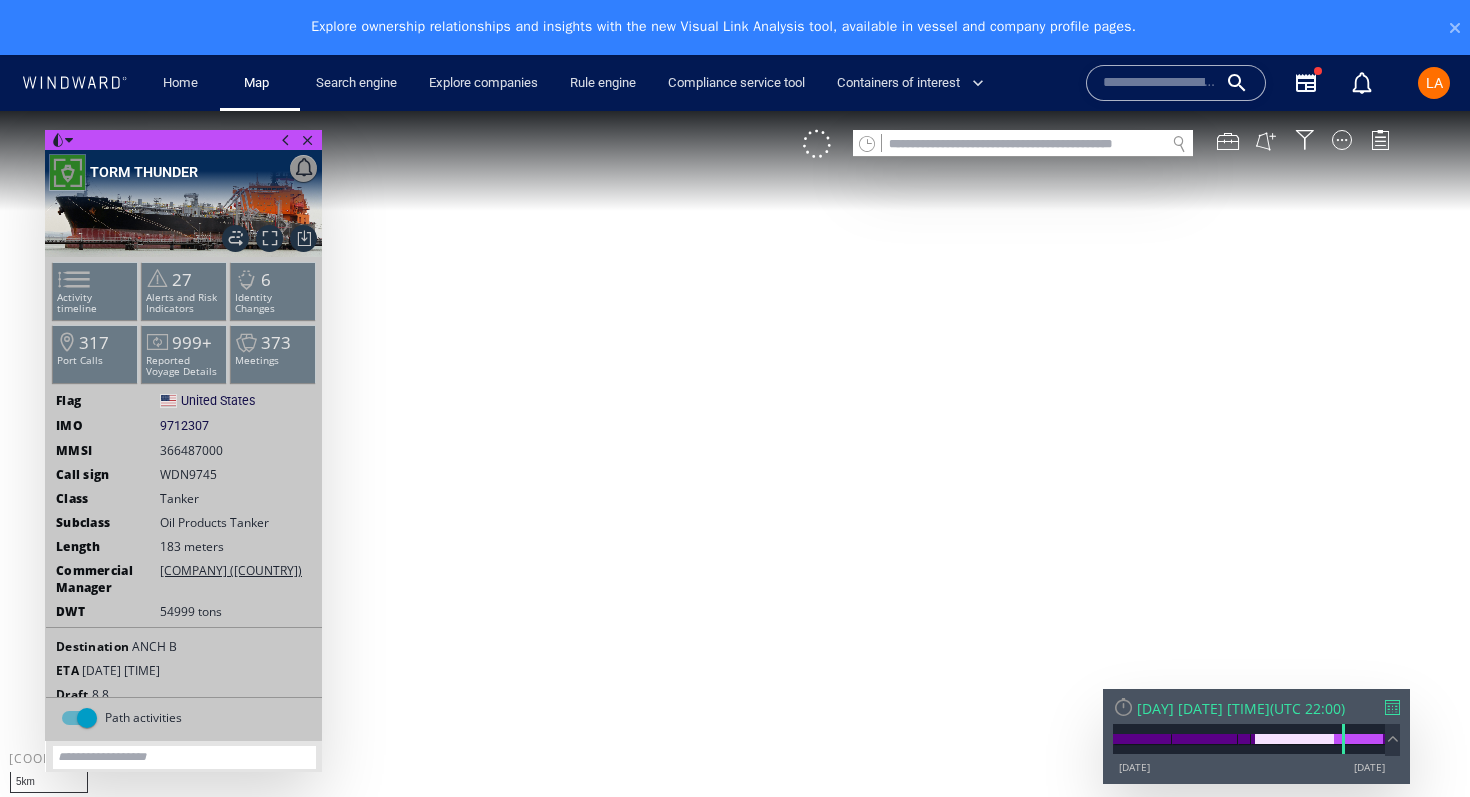 scroll, scrollTop: 0, scrollLeft: 0, axis: both 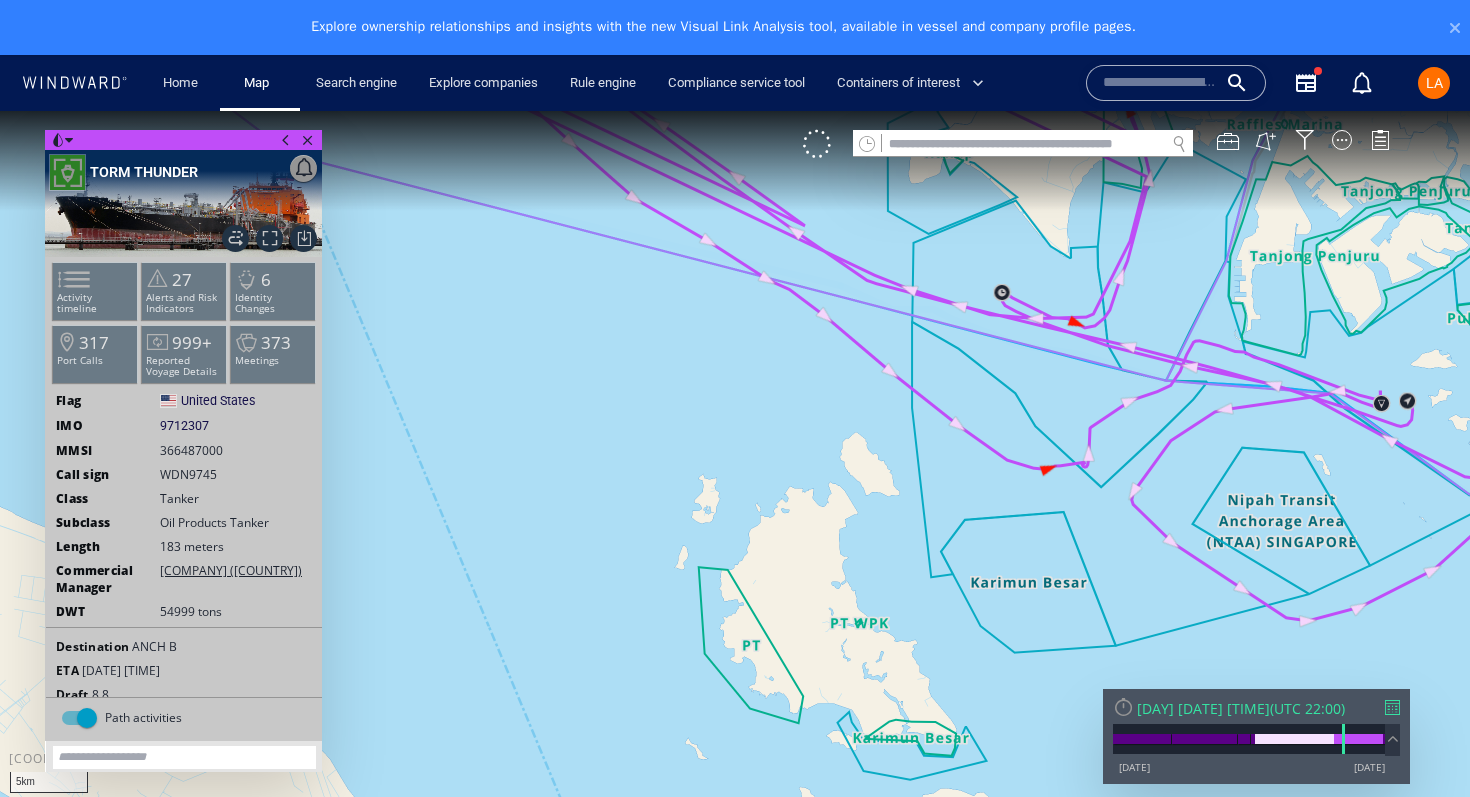click 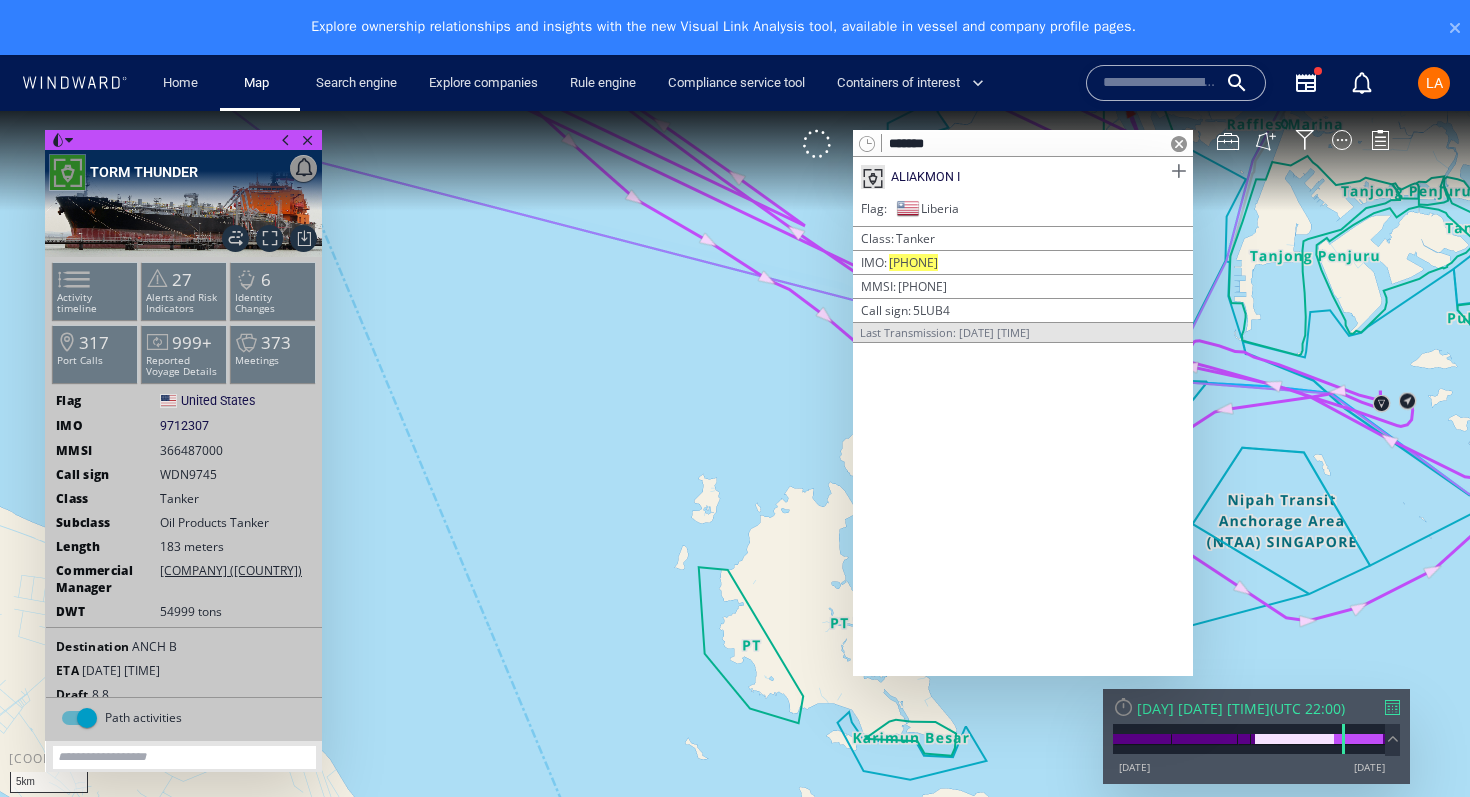 type on "*******" 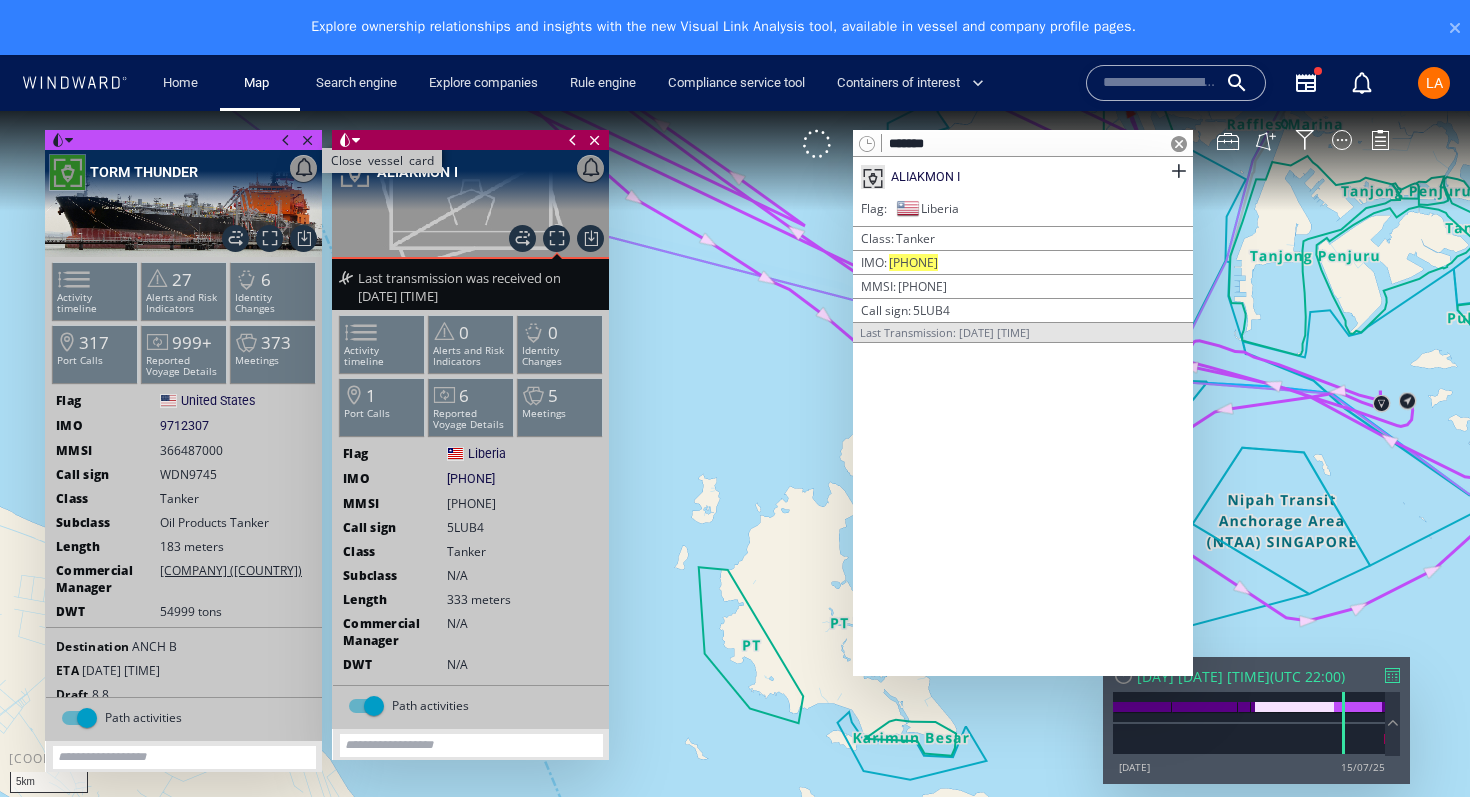 click on "Close vessel card" at bounding box center [308, 140] 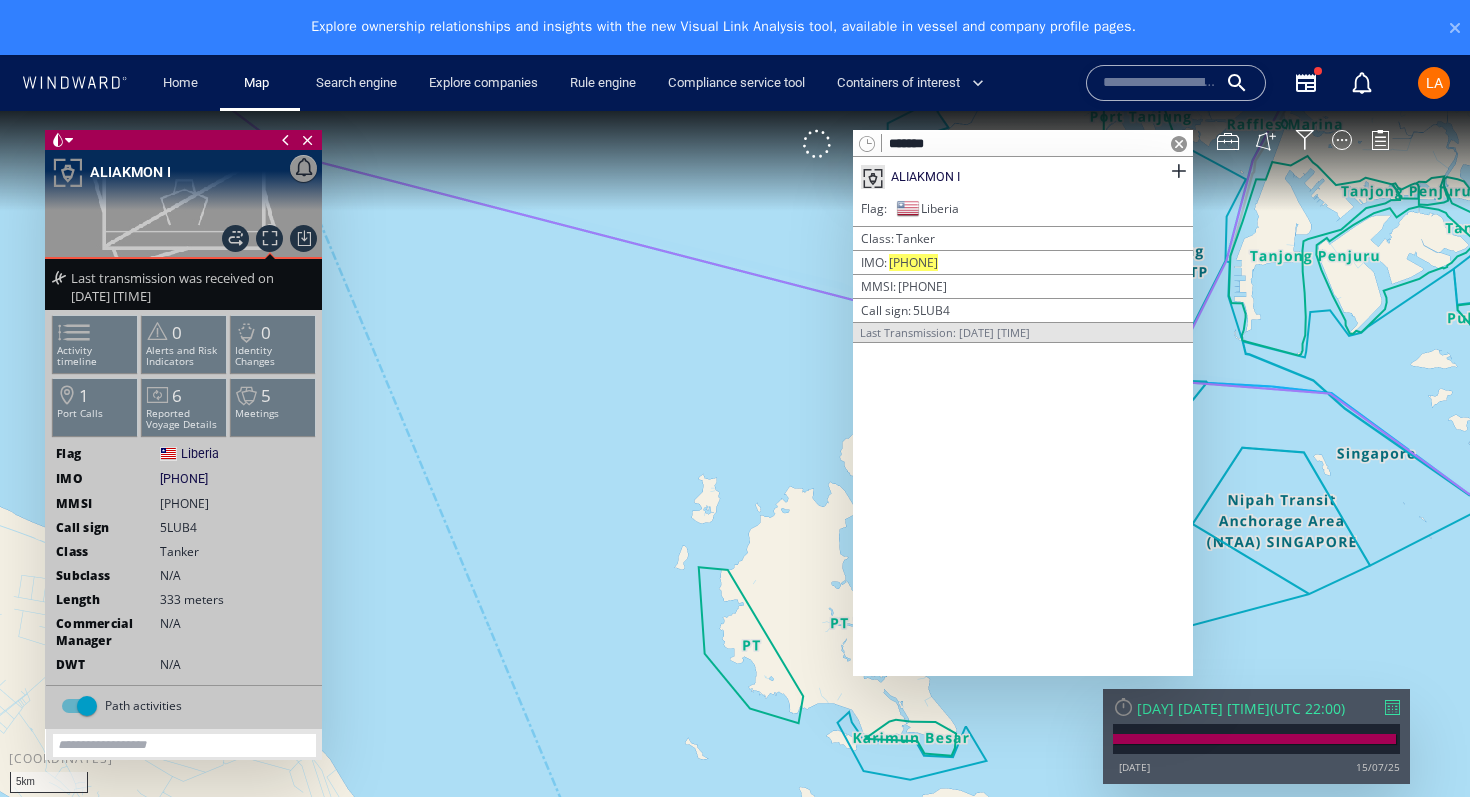 click at bounding box center (1179, 144) 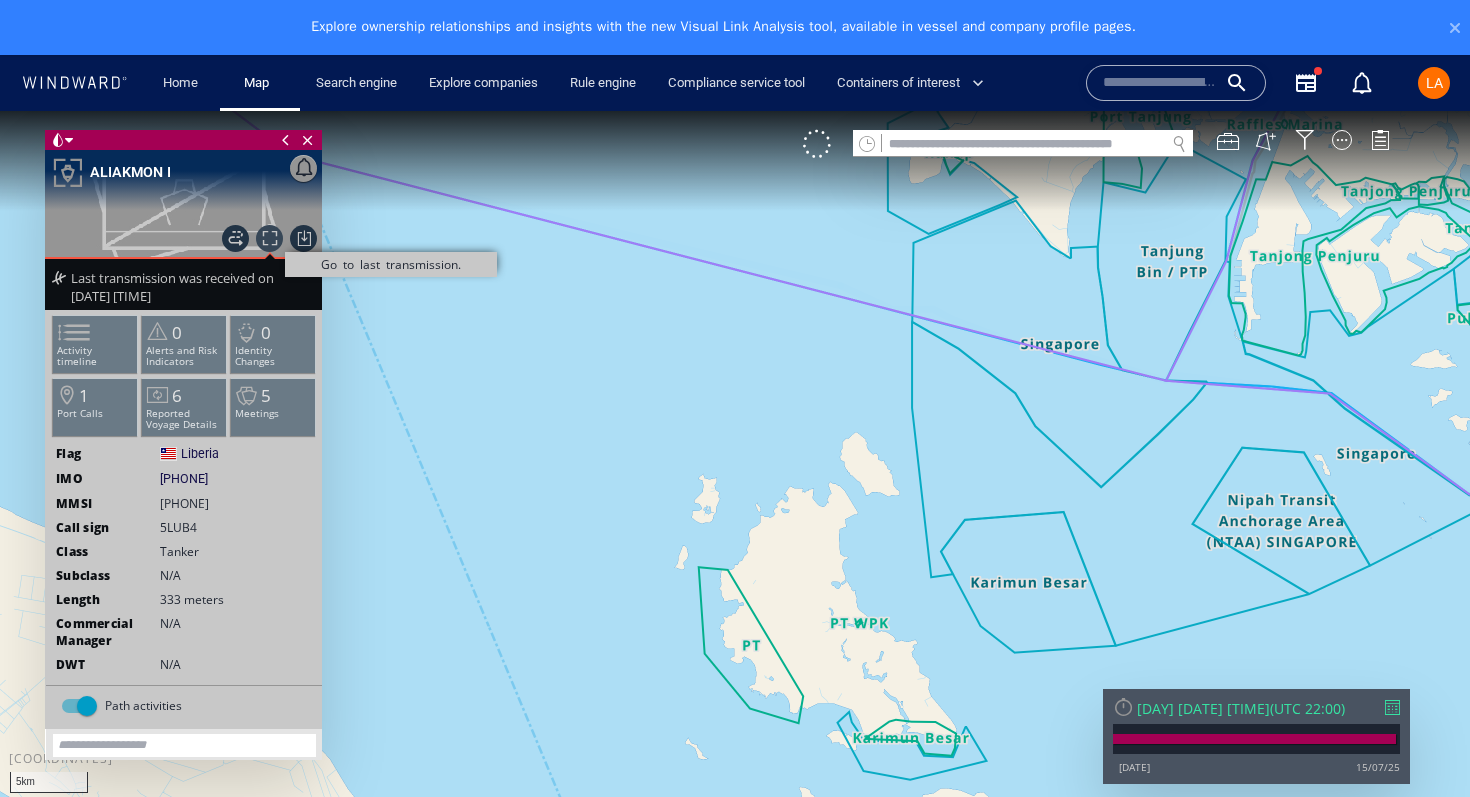 click on "Go to last transmission." at bounding box center (269, 238) 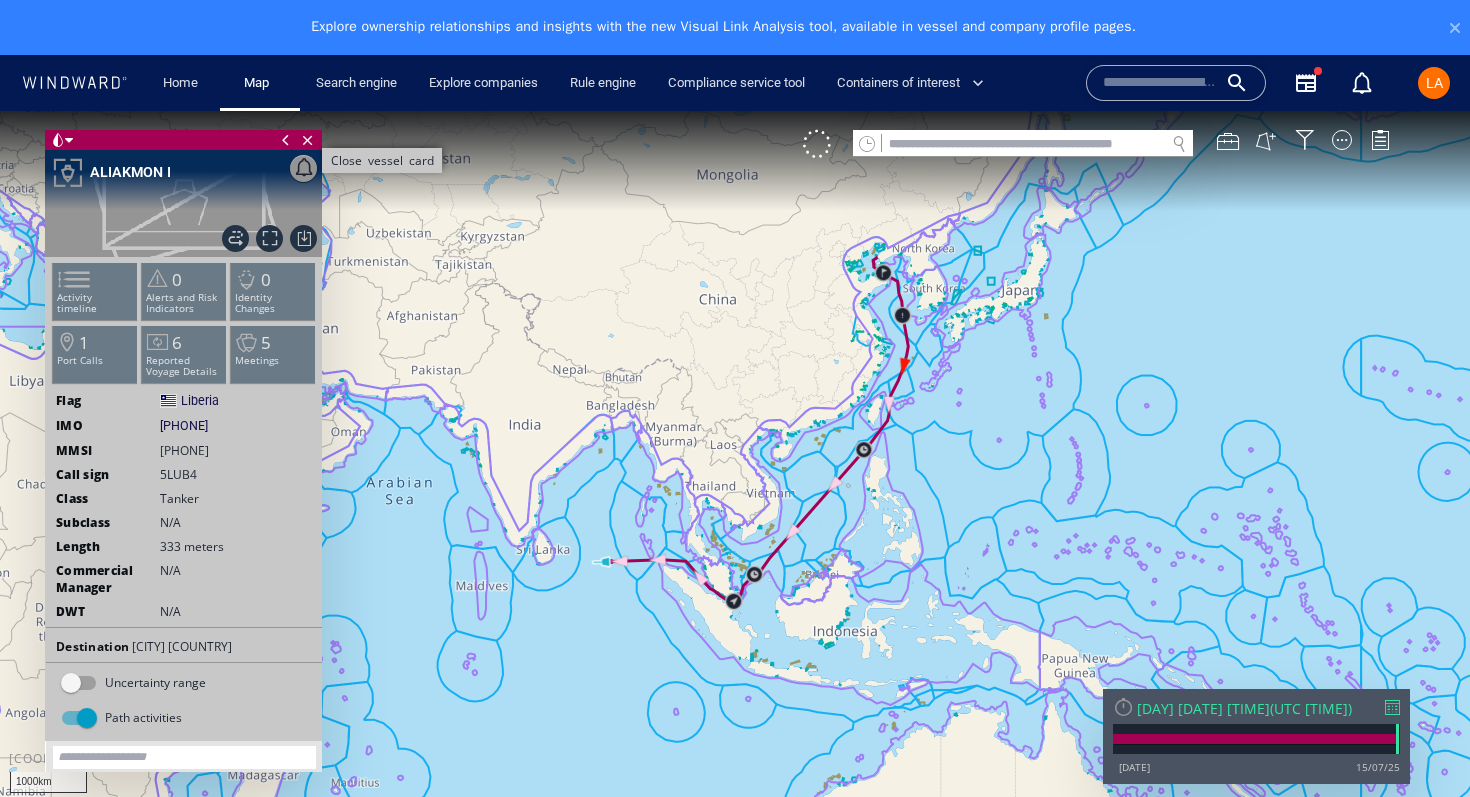 click on "Close vessel card" at bounding box center (308, 140) 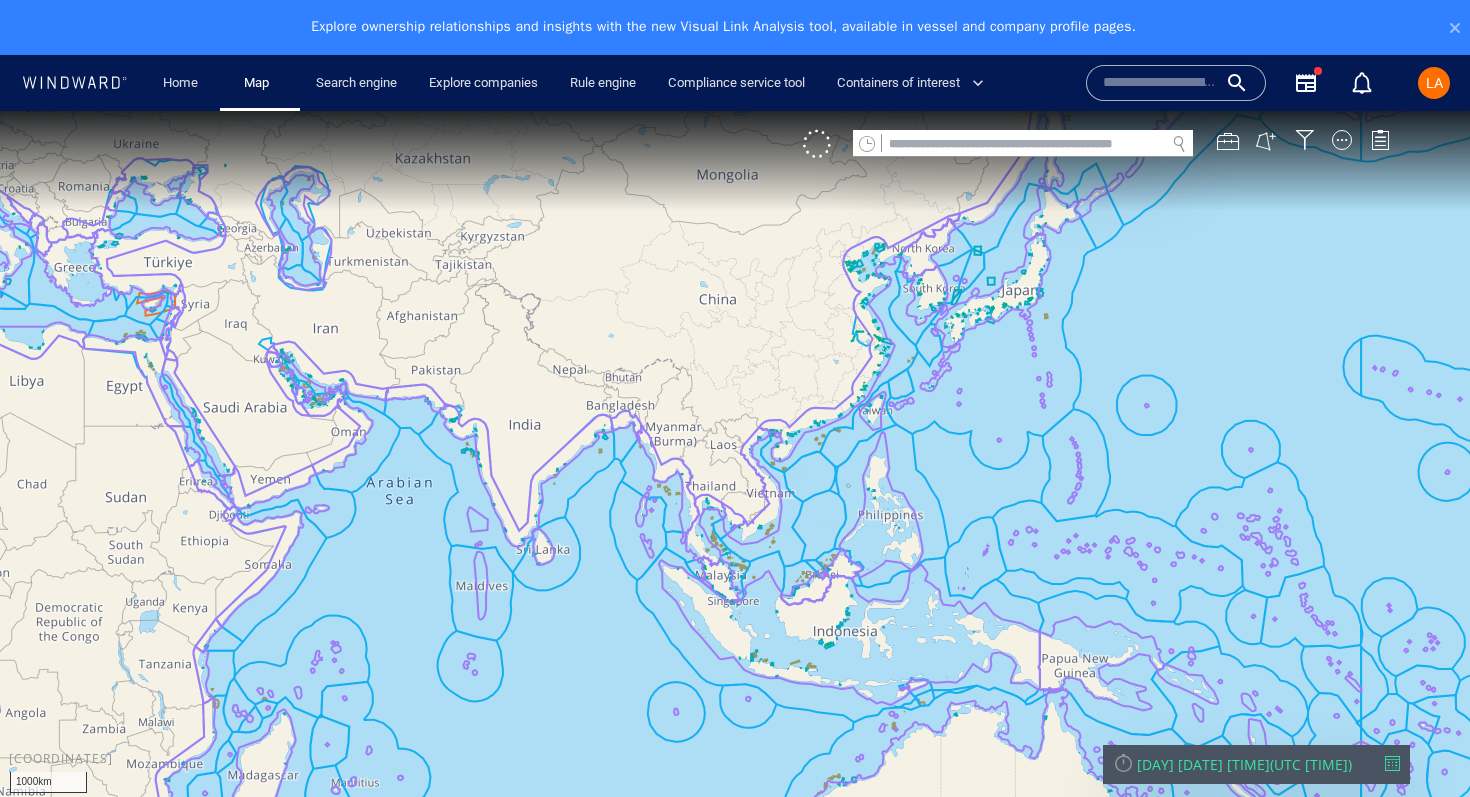 click 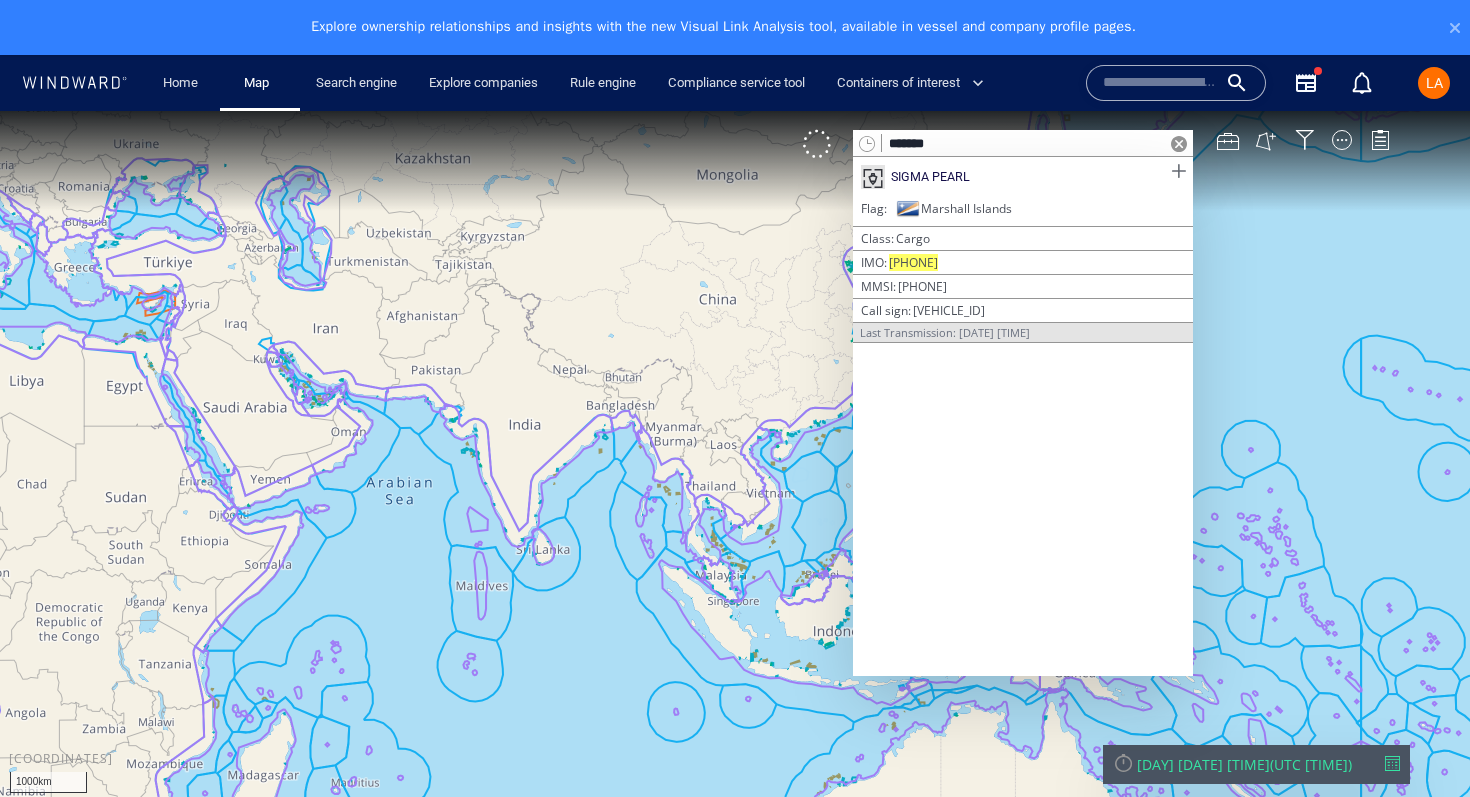 type on "*******" 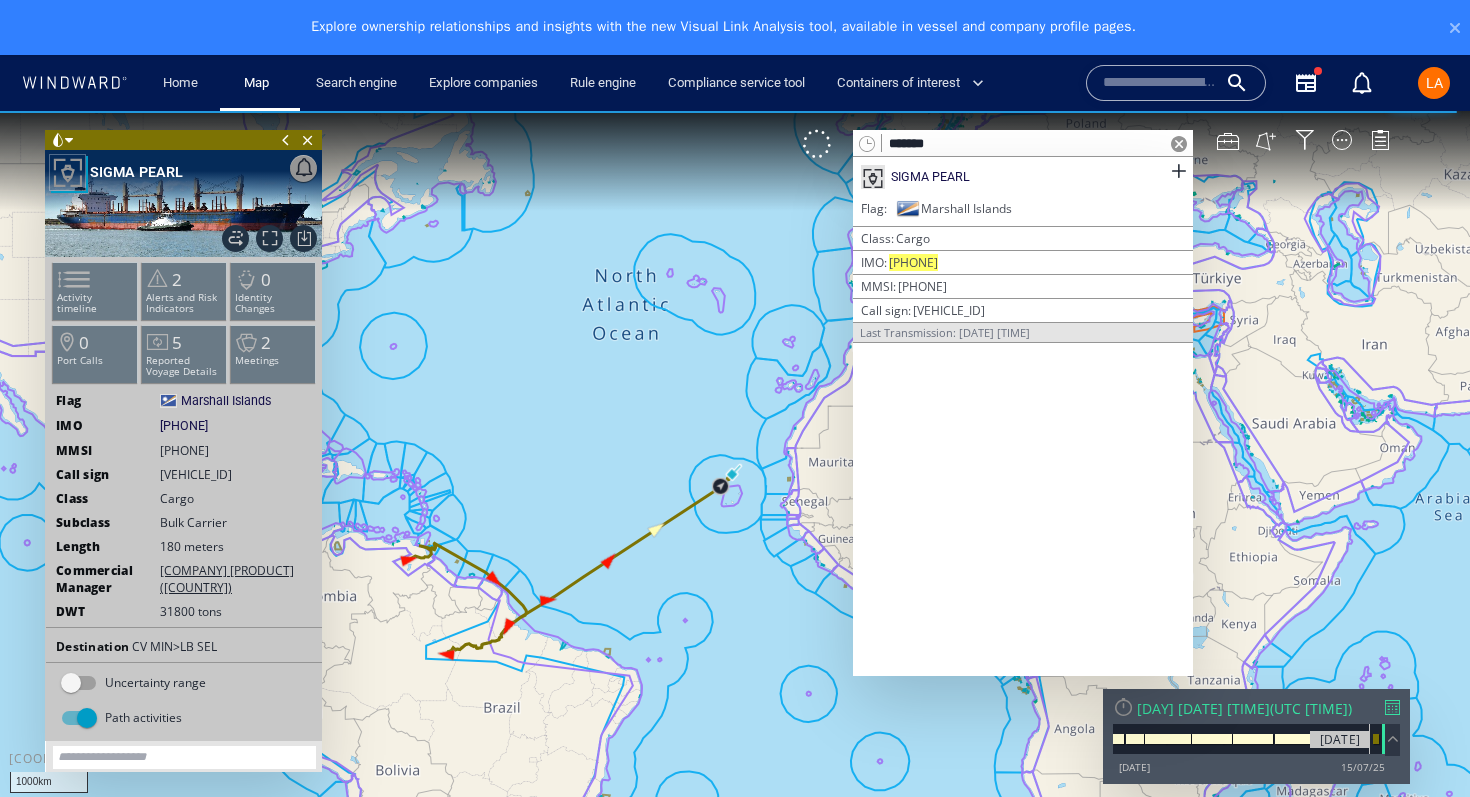 click at bounding box center [1249, 739] 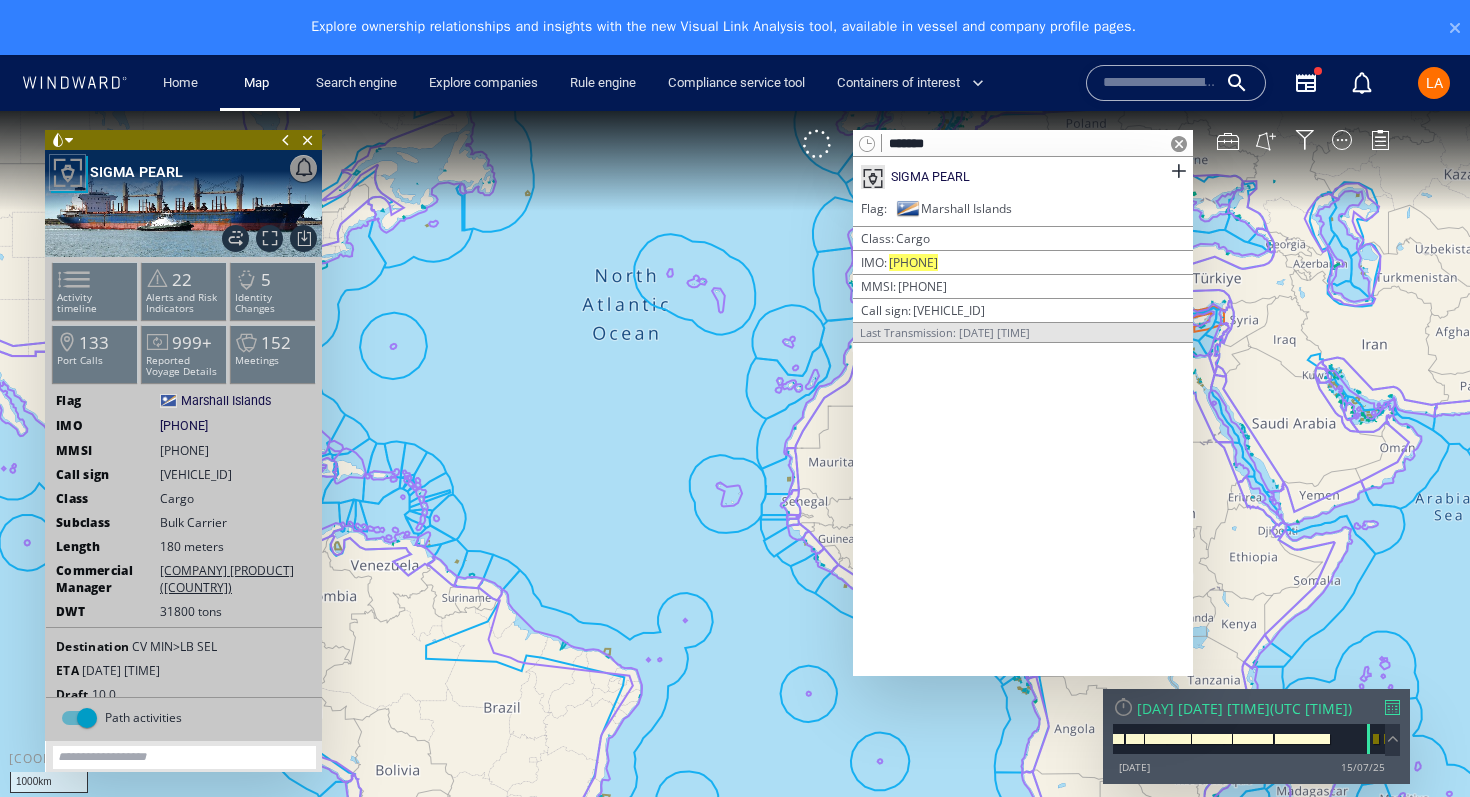 click at bounding box center (1179, 144) 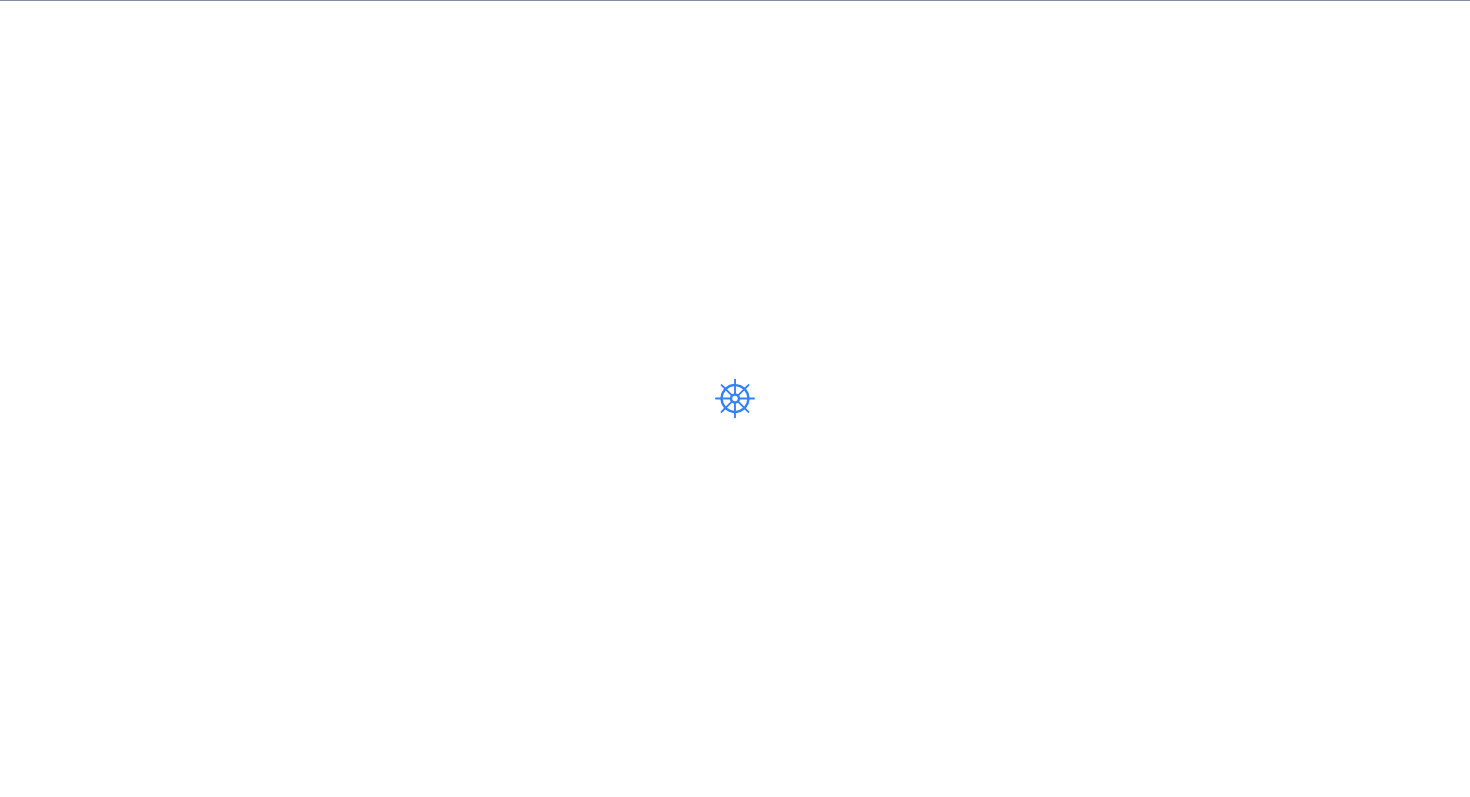 scroll, scrollTop: 0, scrollLeft: 0, axis: both 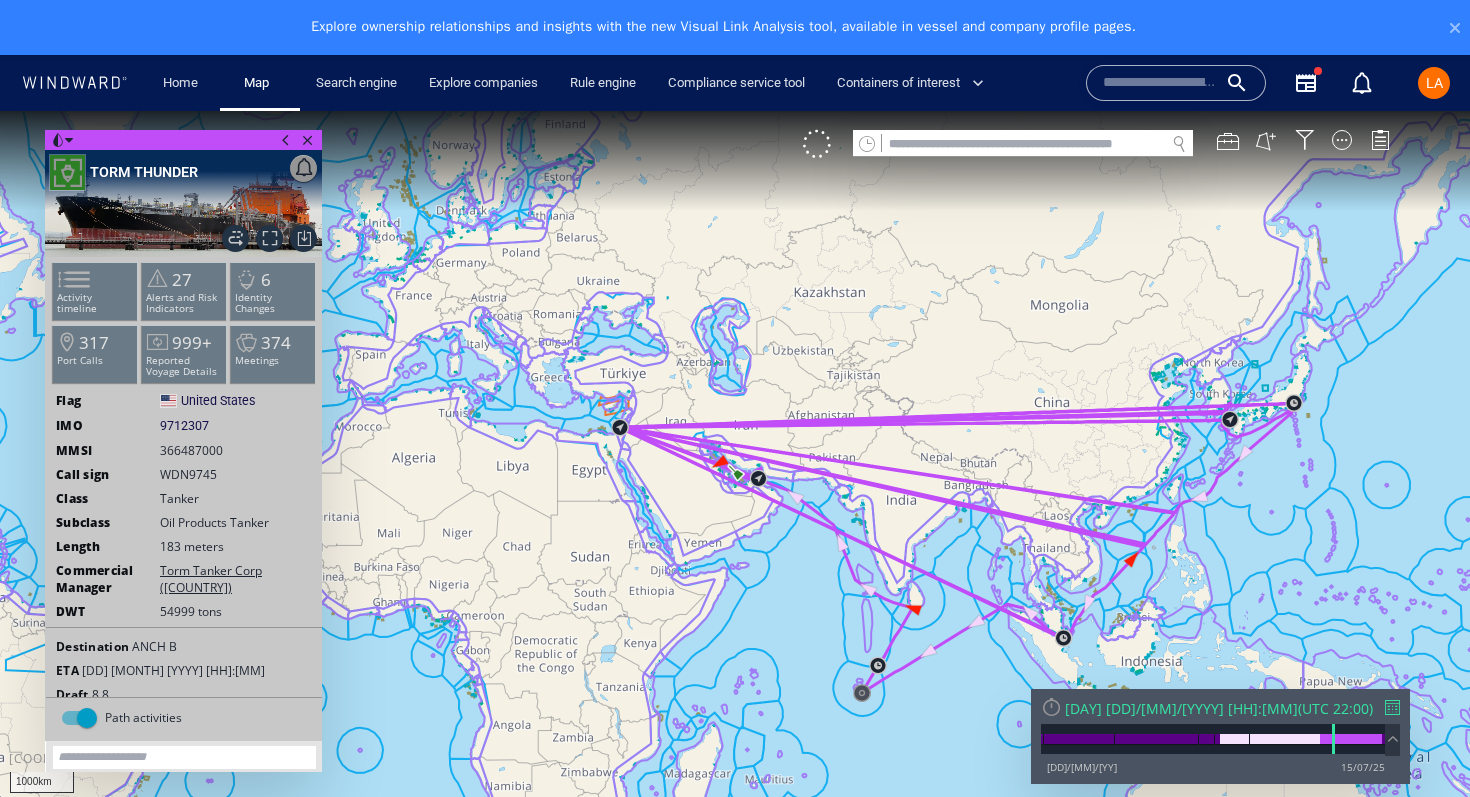 click on "[DAY] [DD]/[MM]/[YYYY] [HH]:[MM]" at bounding box center (1181, 708) 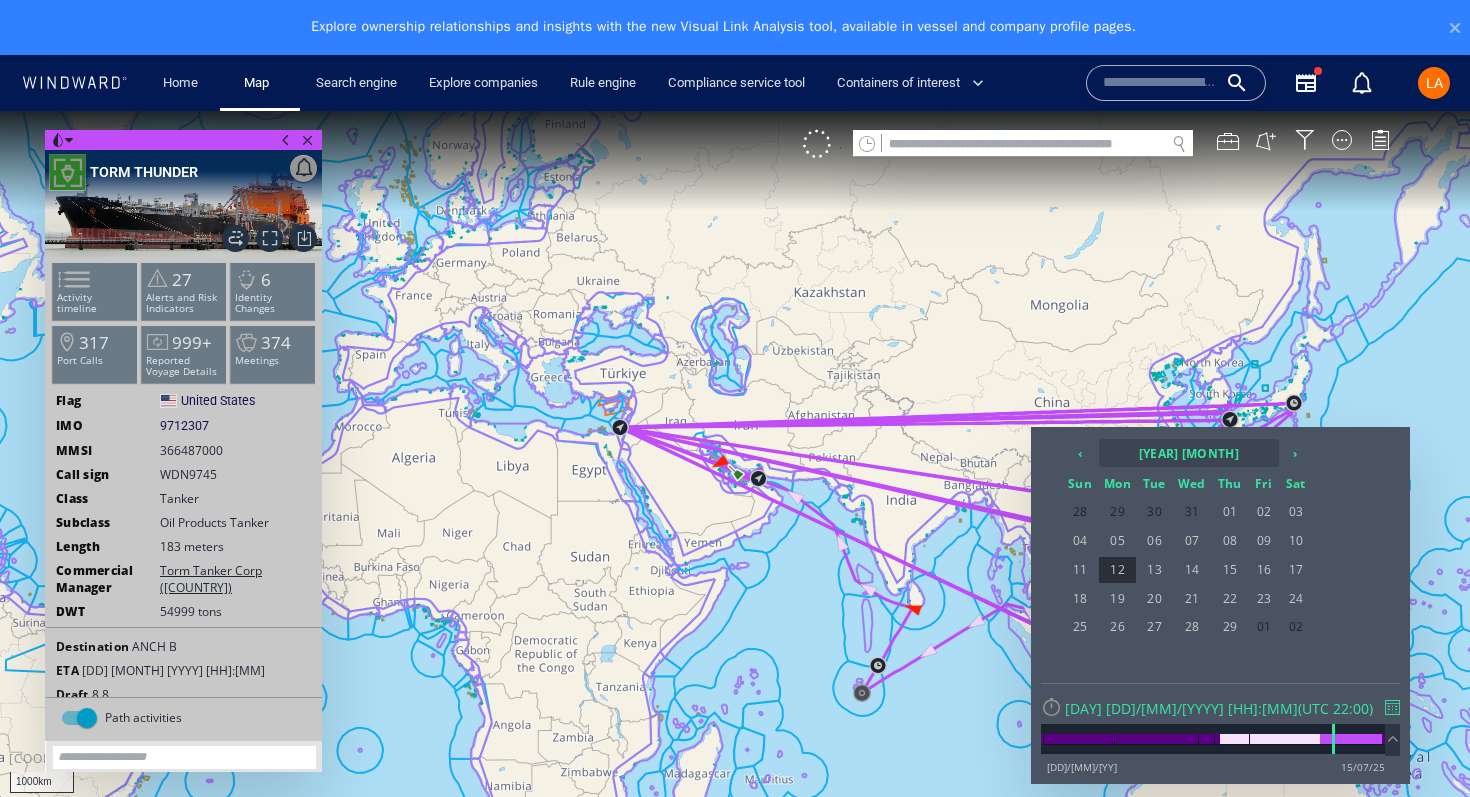 click on "[YEAR] [MONTH]" at bounding box center [1189, 453] 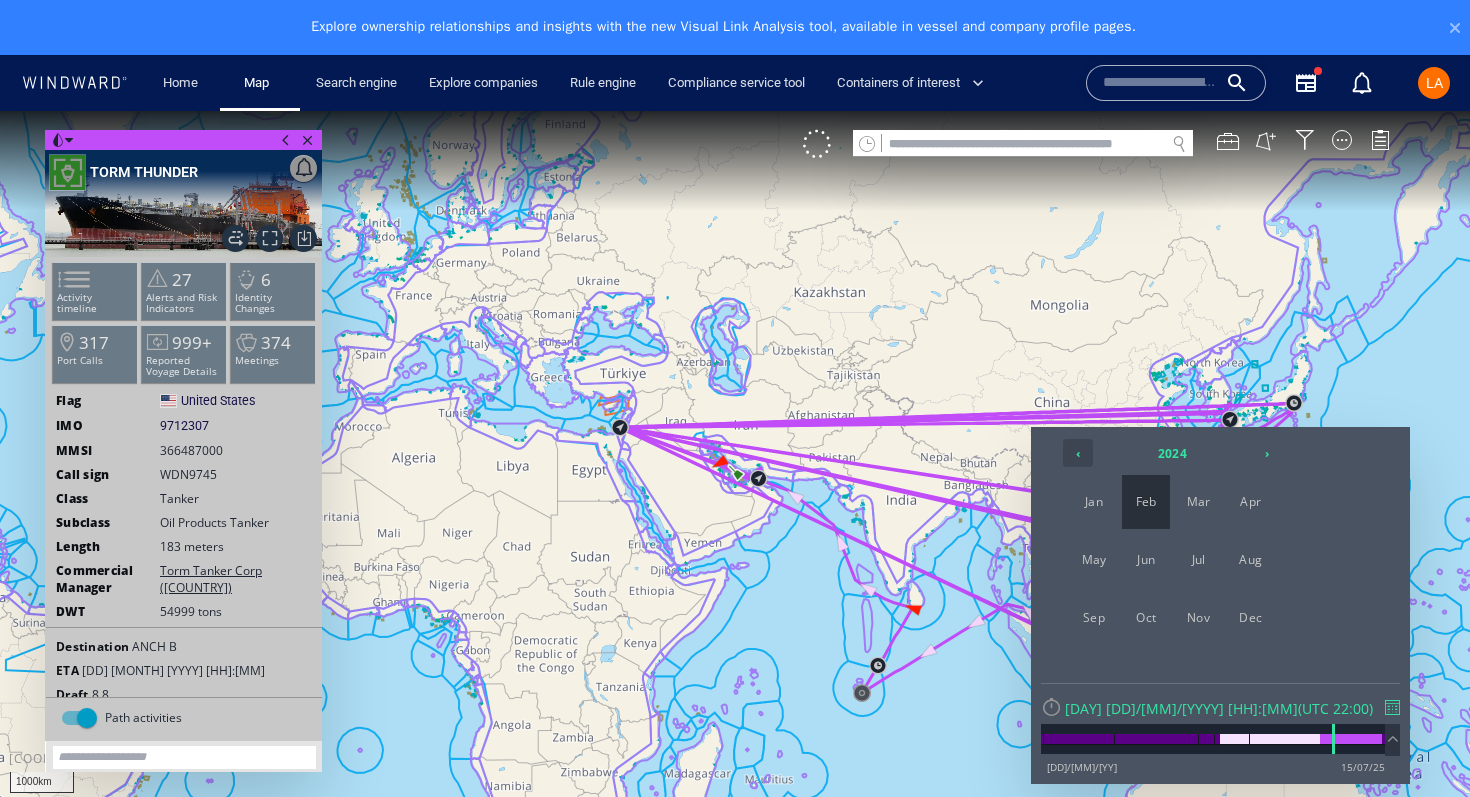 click on "‹" at bounding box center [1078, 453] 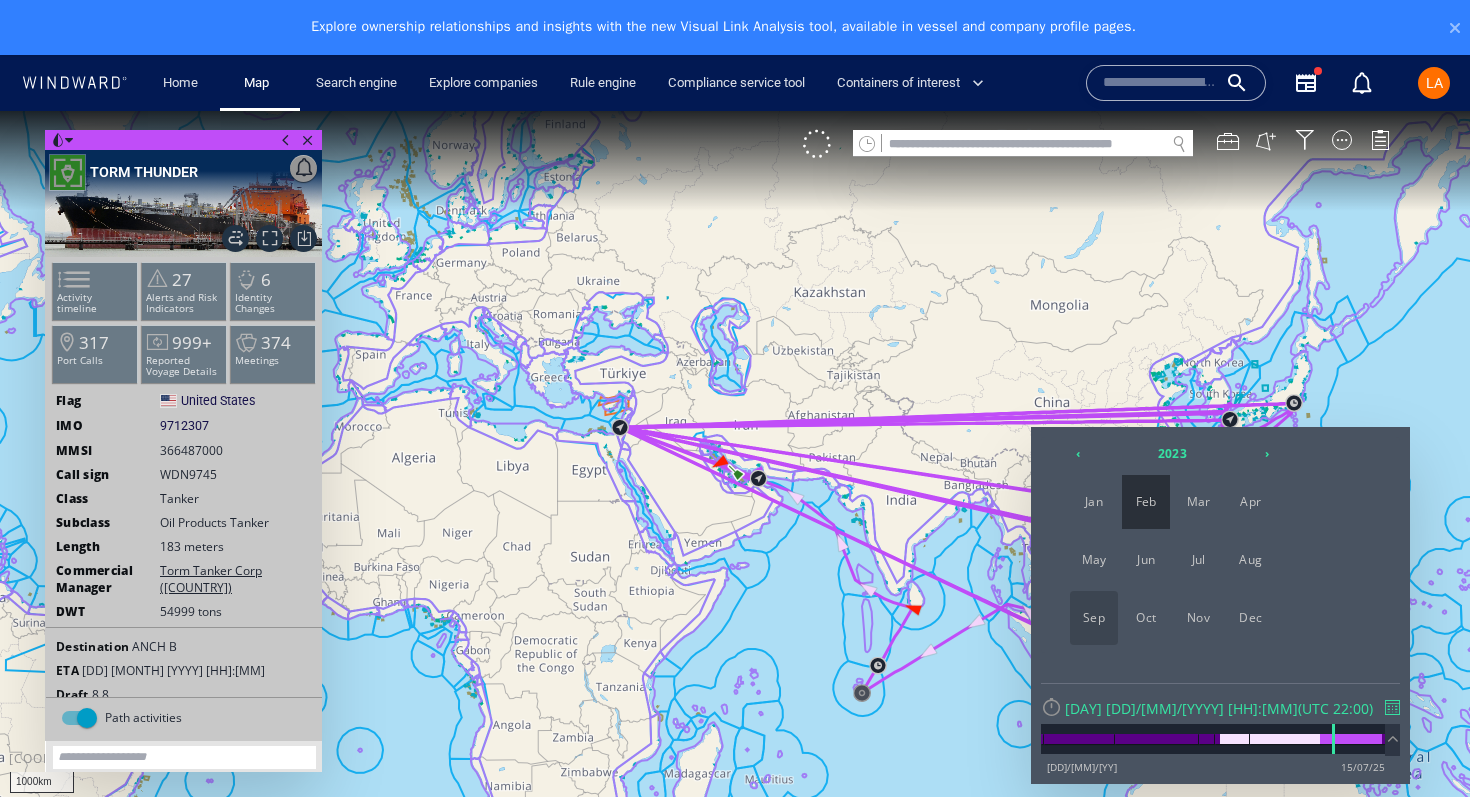 click on "Sep" at bounding box center [1094, 618] 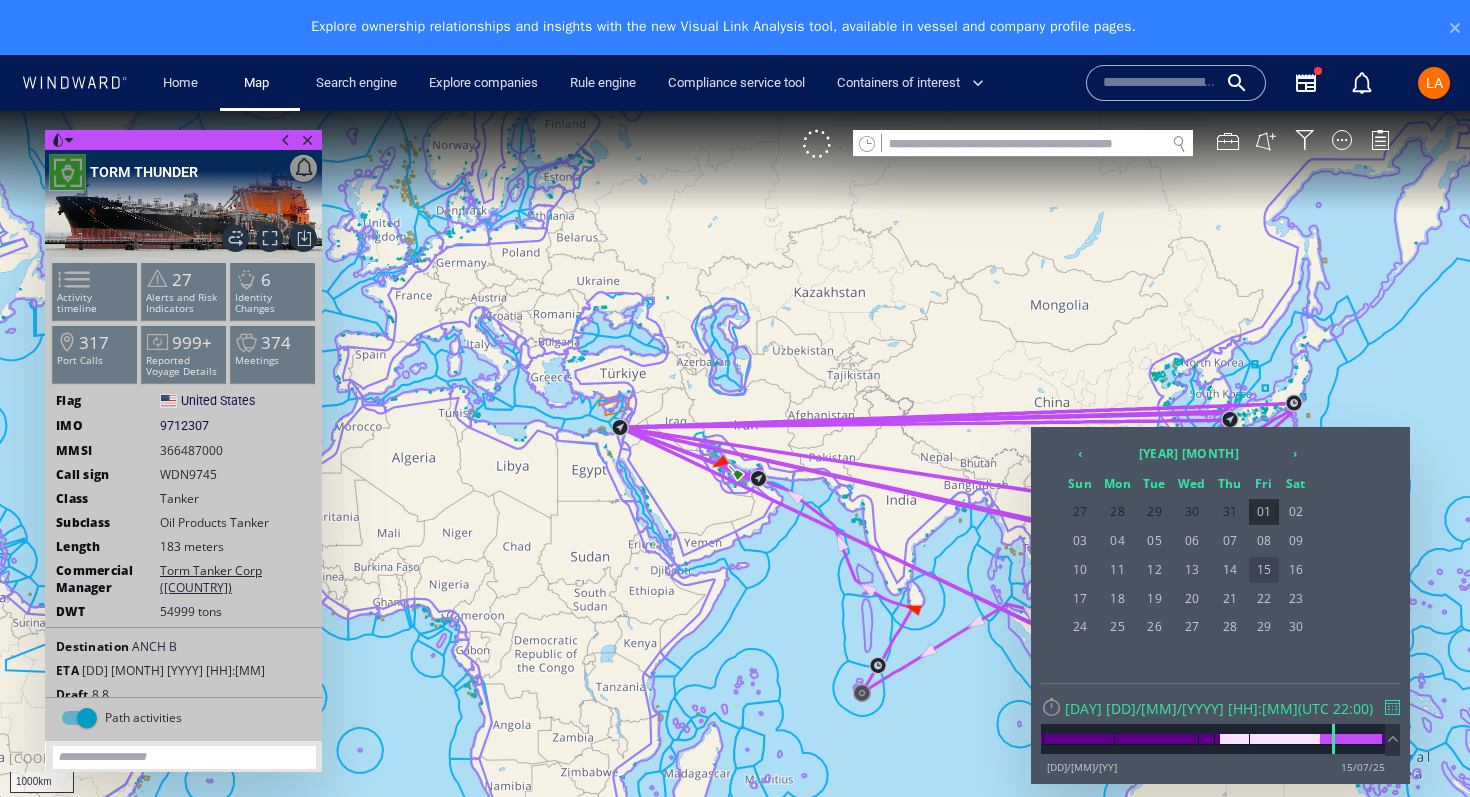 click on "15" at bounding box center [1264, 570] 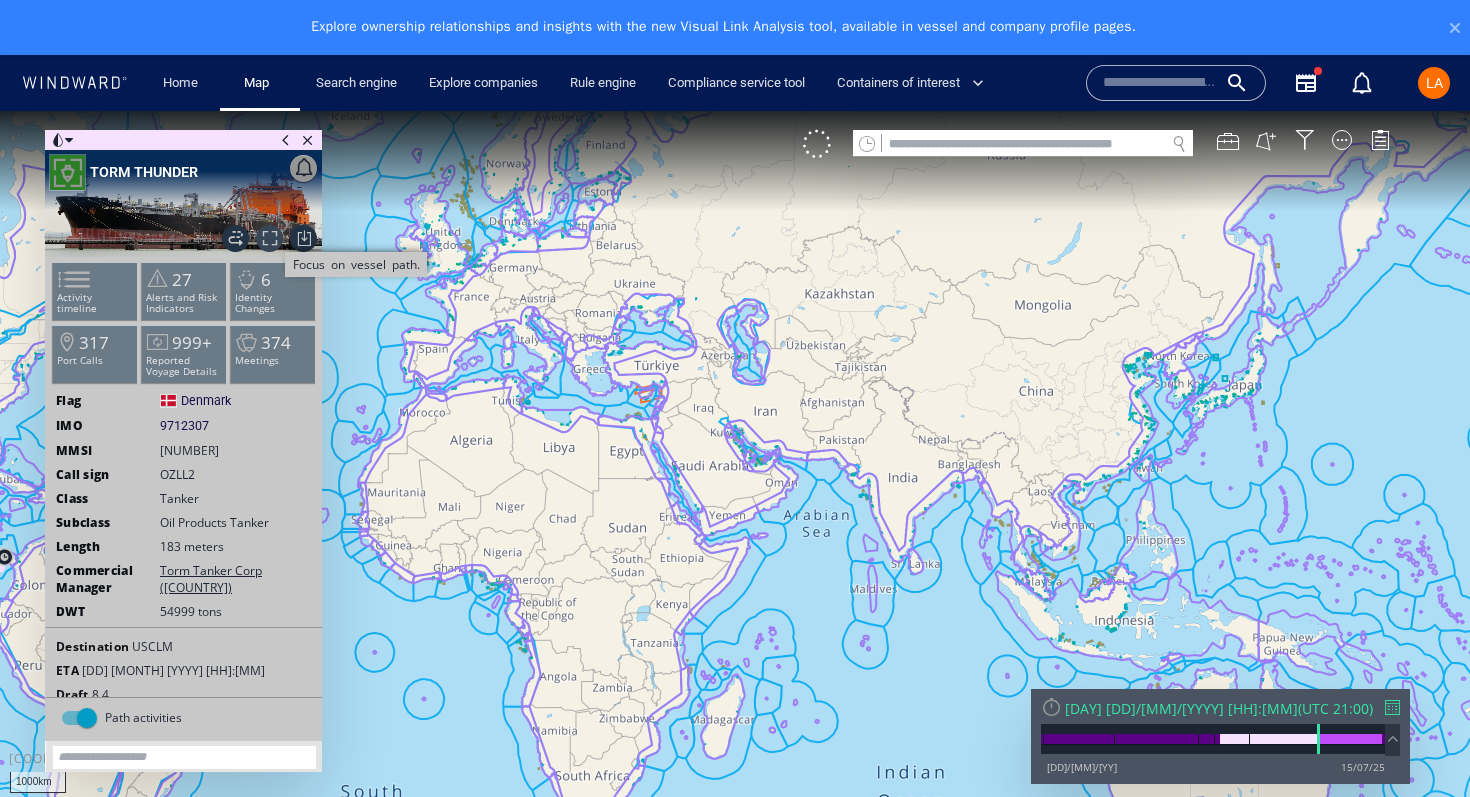 click on "Focus on vessel path." at bounding box center (269, 238) 